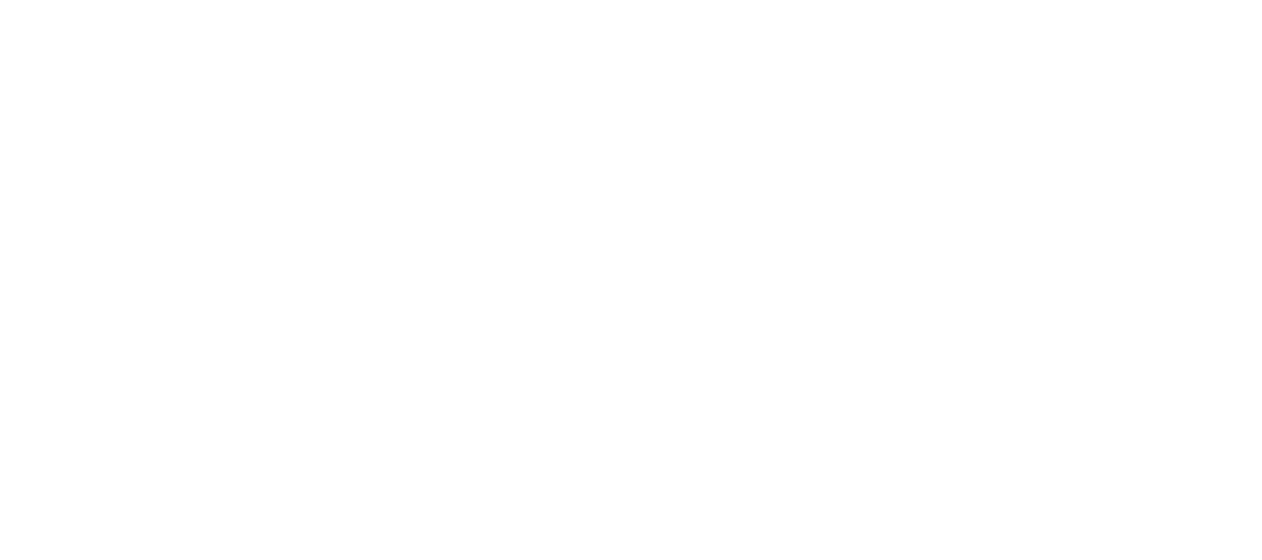 scroll, scrollTop: 0, scrollLeft: 0, axis: both 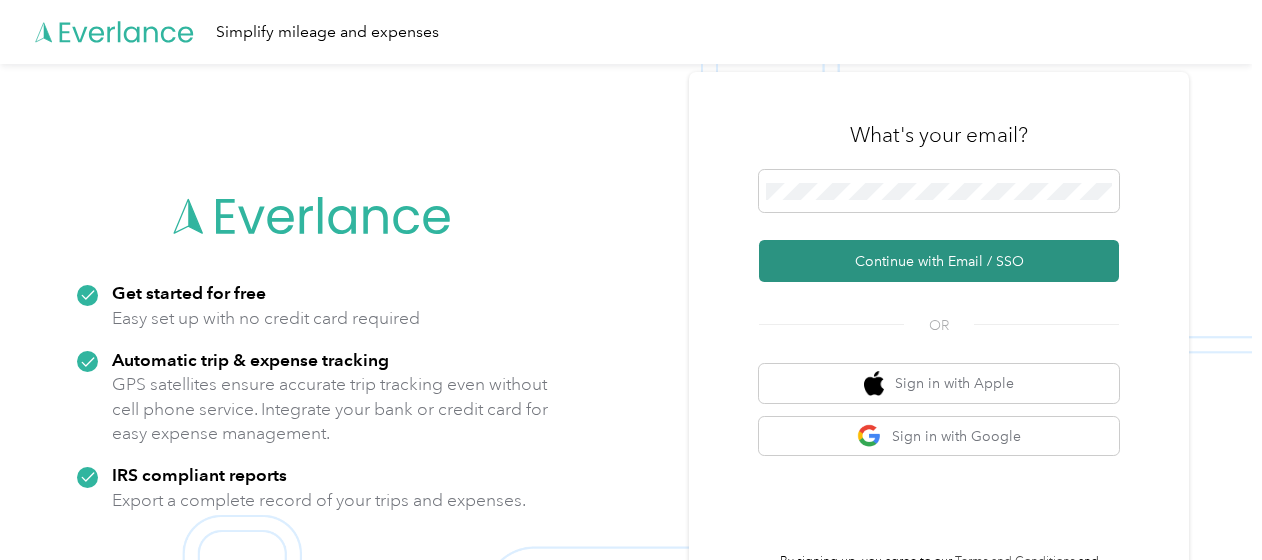 click on "Continue with Email / SSO" at bounding box center (939, 261) 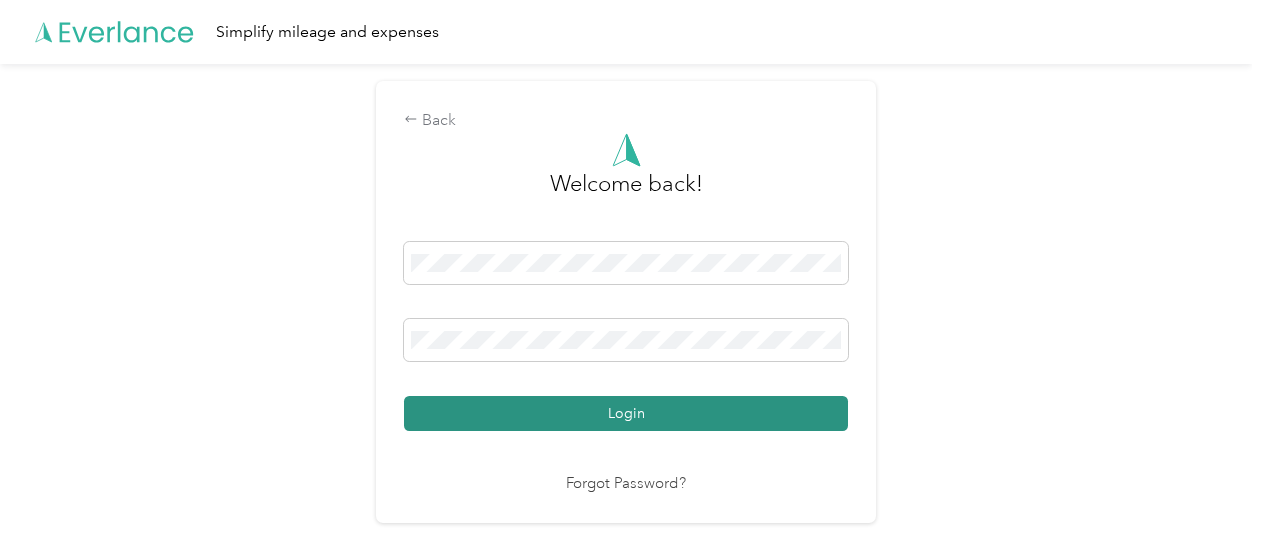 click on "Login" at bounding box center (626, 413) 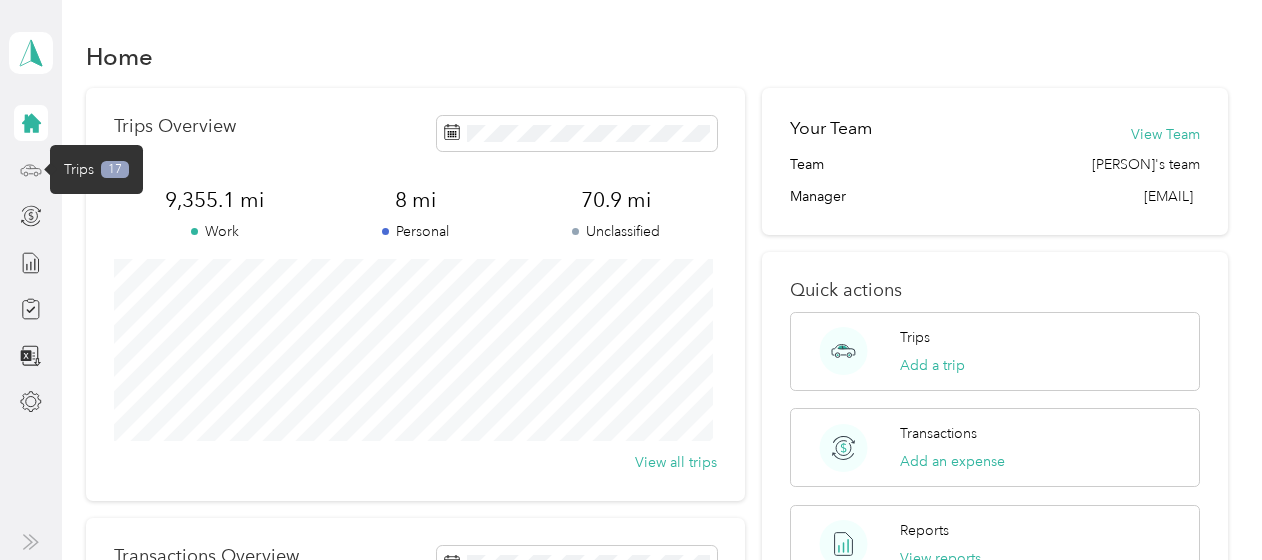 click 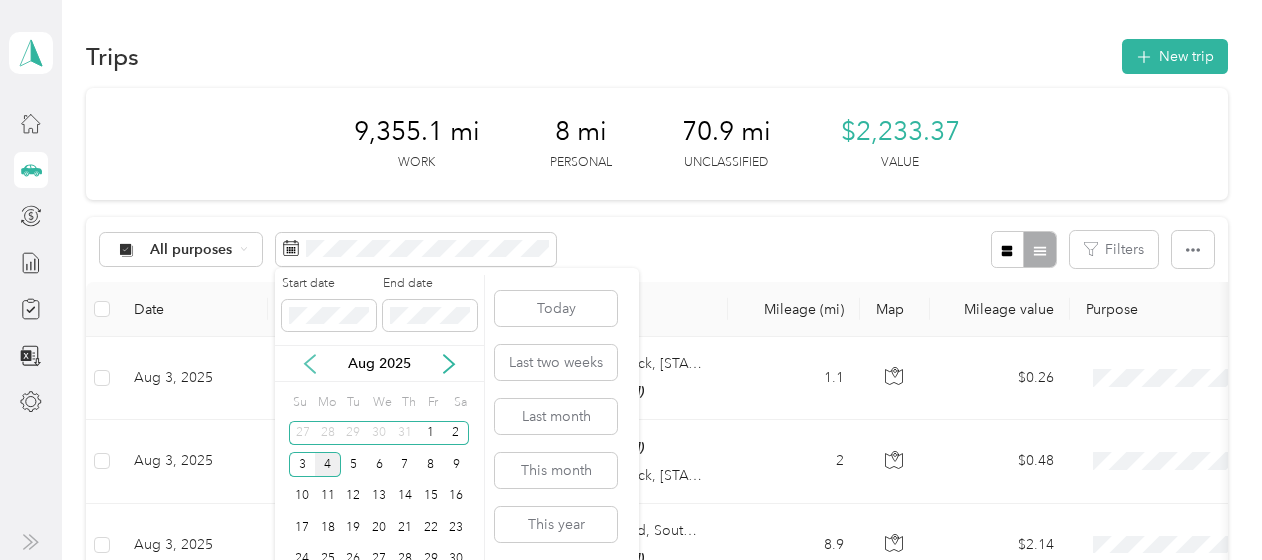 click 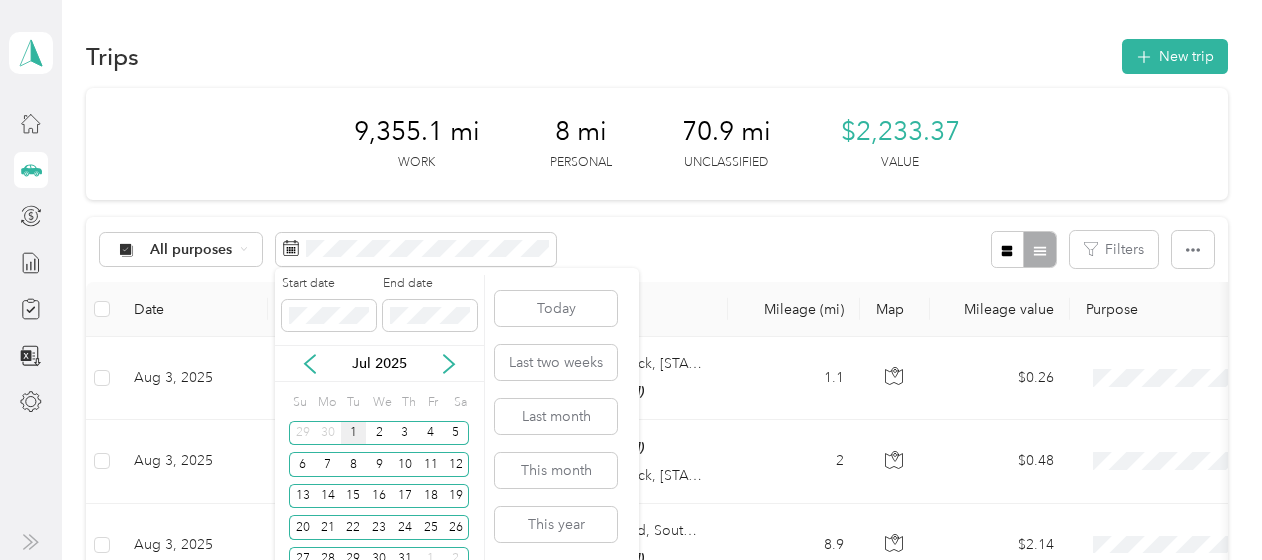 click on "1" at bounding box center (354, 433) 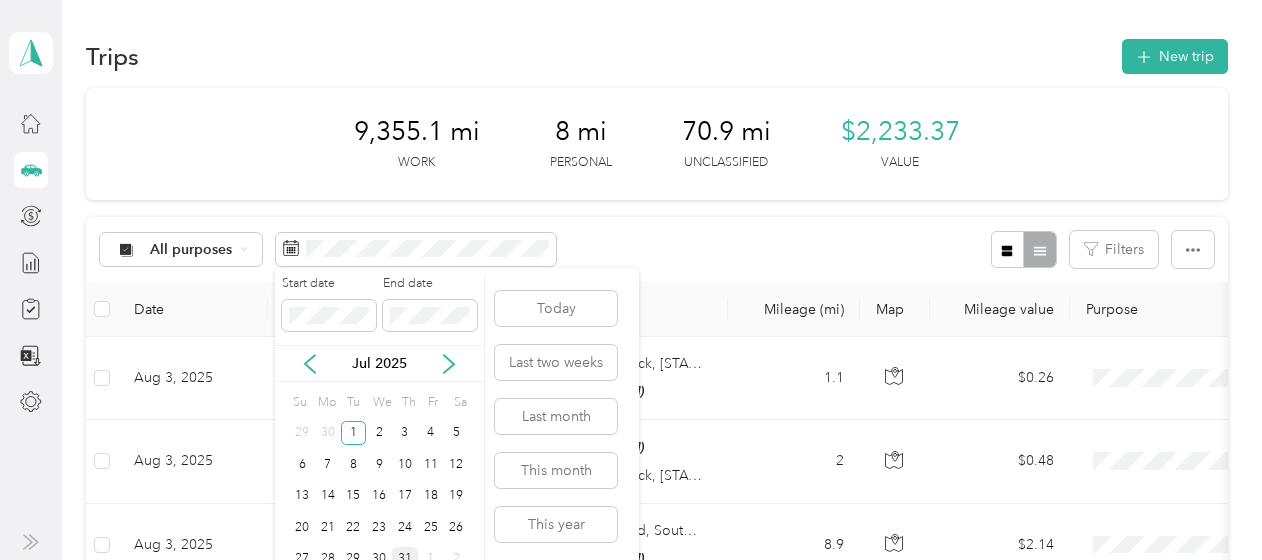 click on "31" at bounding box center [405, 559] 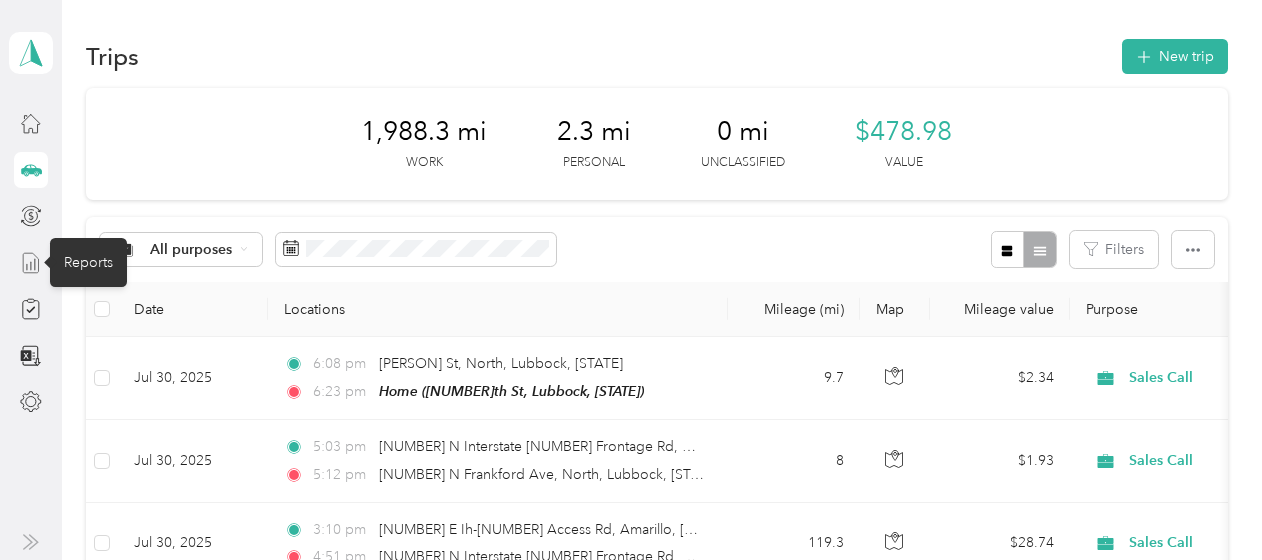 click 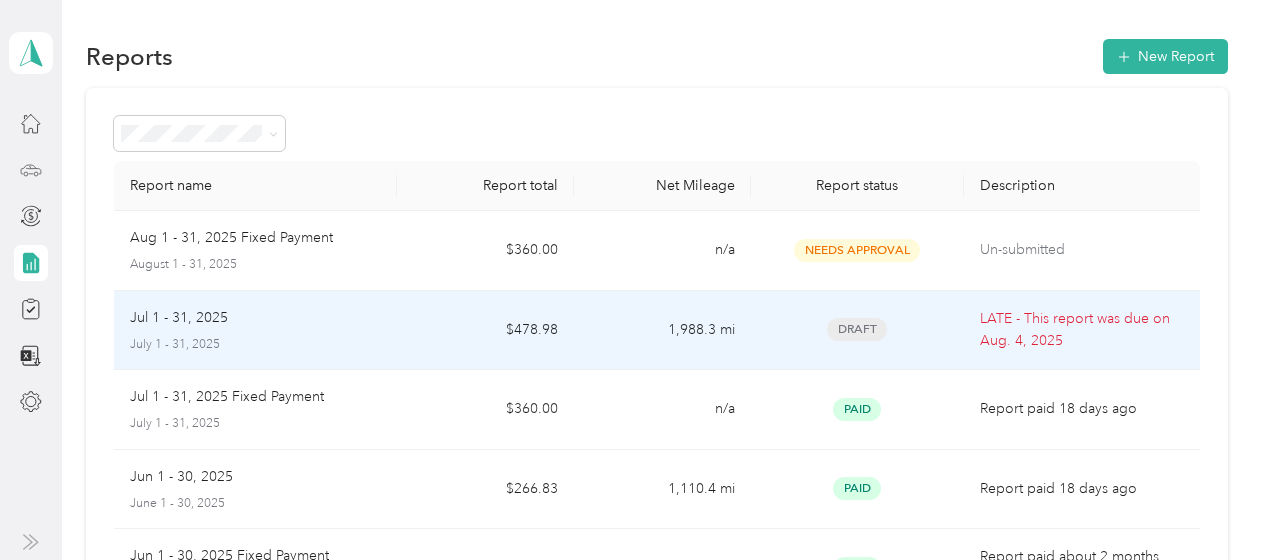 click on "Jul 1 - 31, 2025" at bounding box center [179, 318] 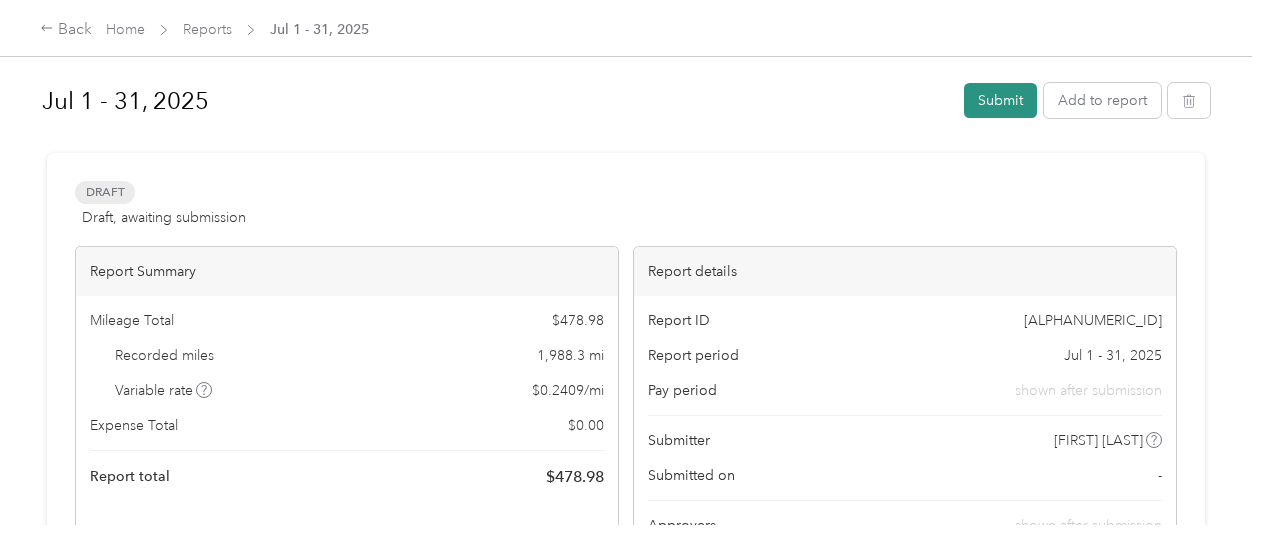 click on "Submit" at bounding box center (1000, 100) 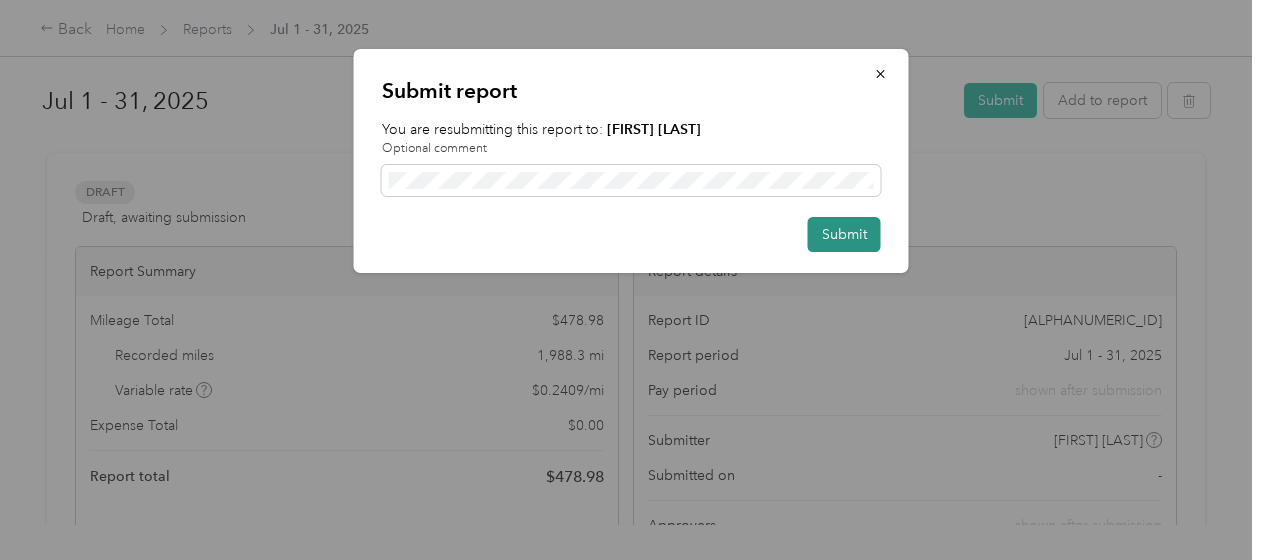 click on "Submit" at bounding box center (844, 234) 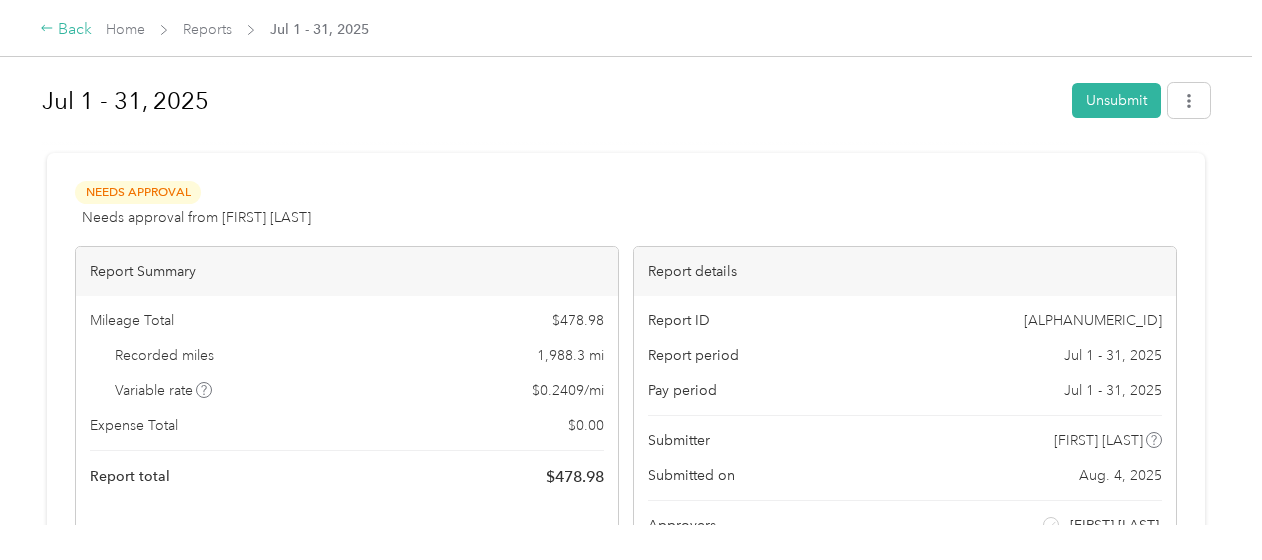 click on "Back" at bounding box center [66, 30] 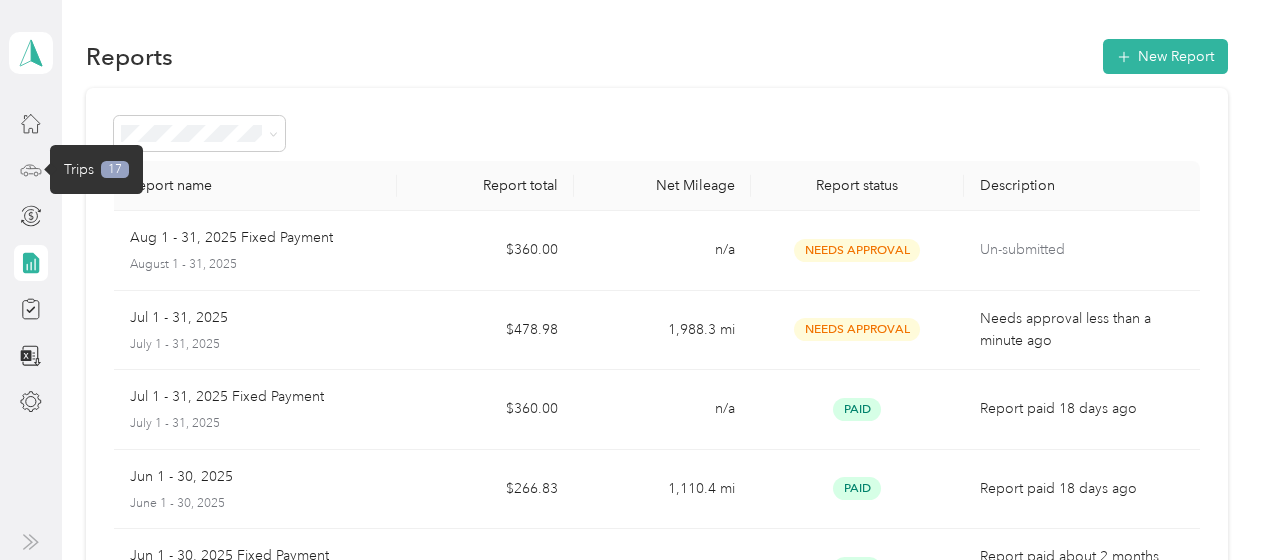 click 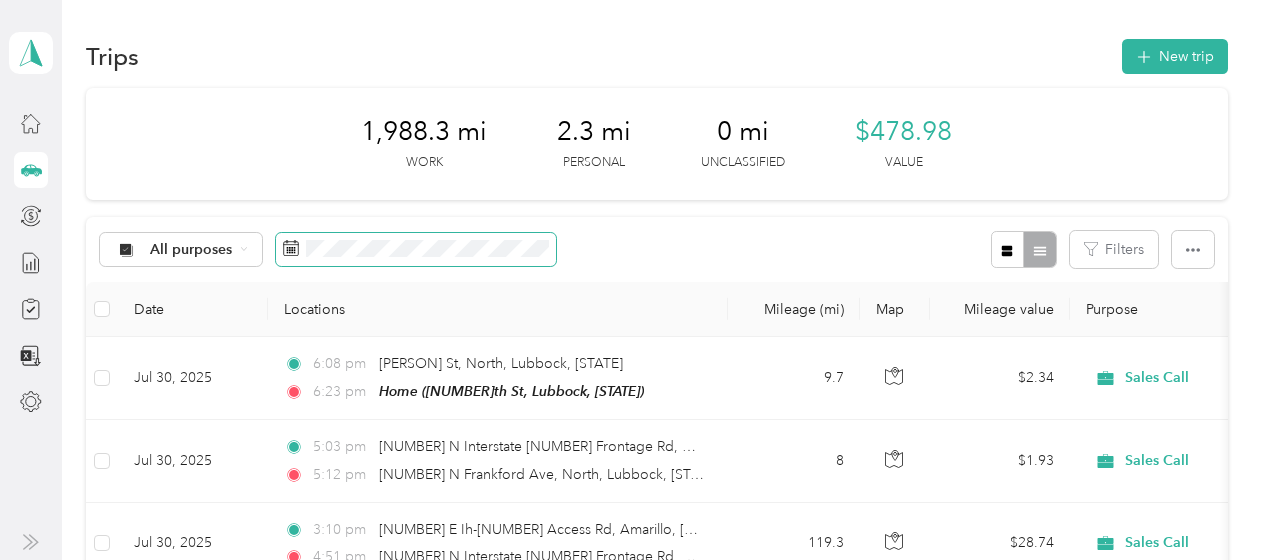 click 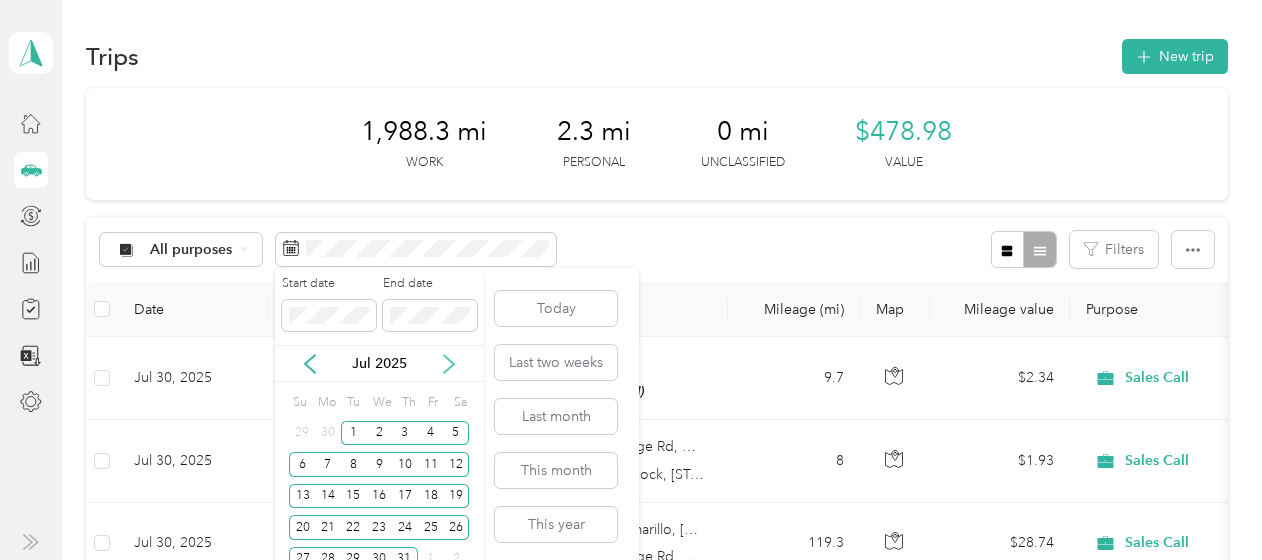 click 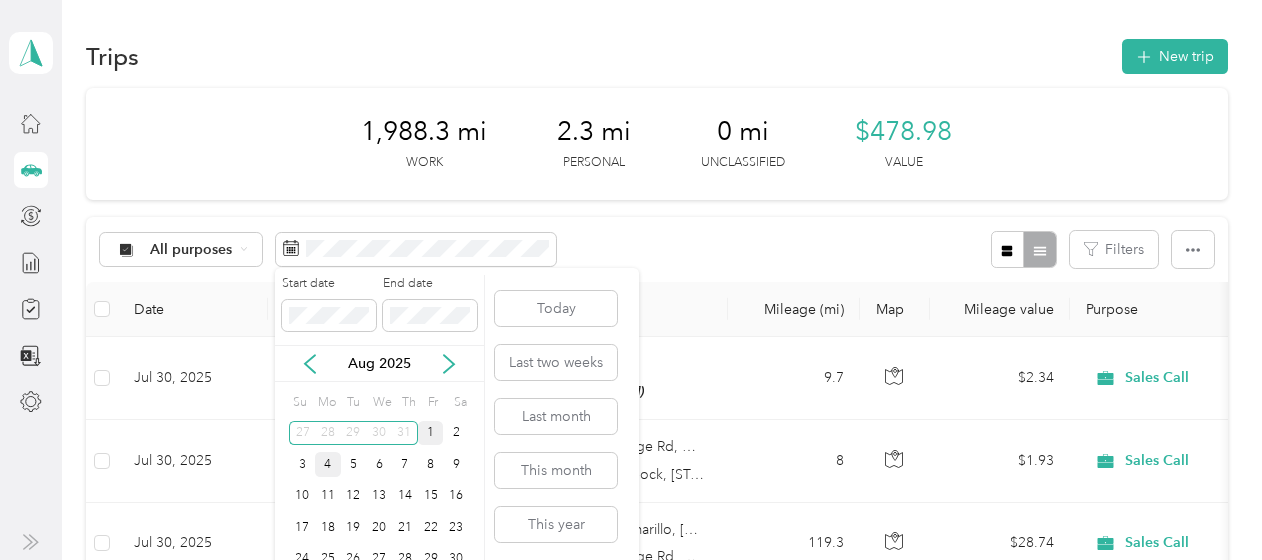 click on "1" at bounding box center [431, 433] 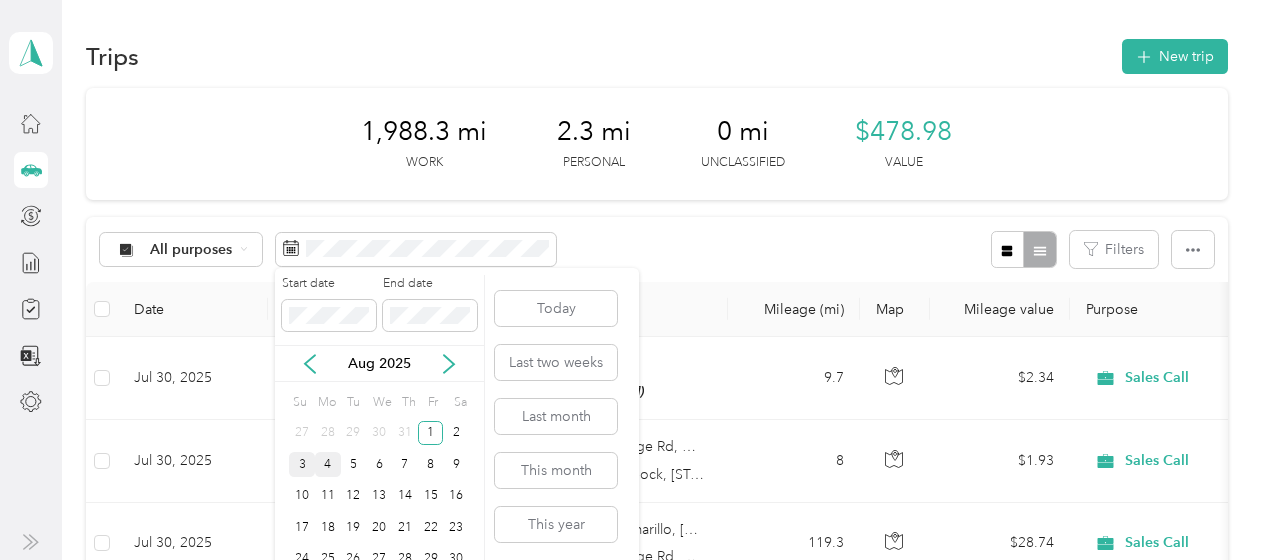 click on "3" at bounding box center [302, 464] 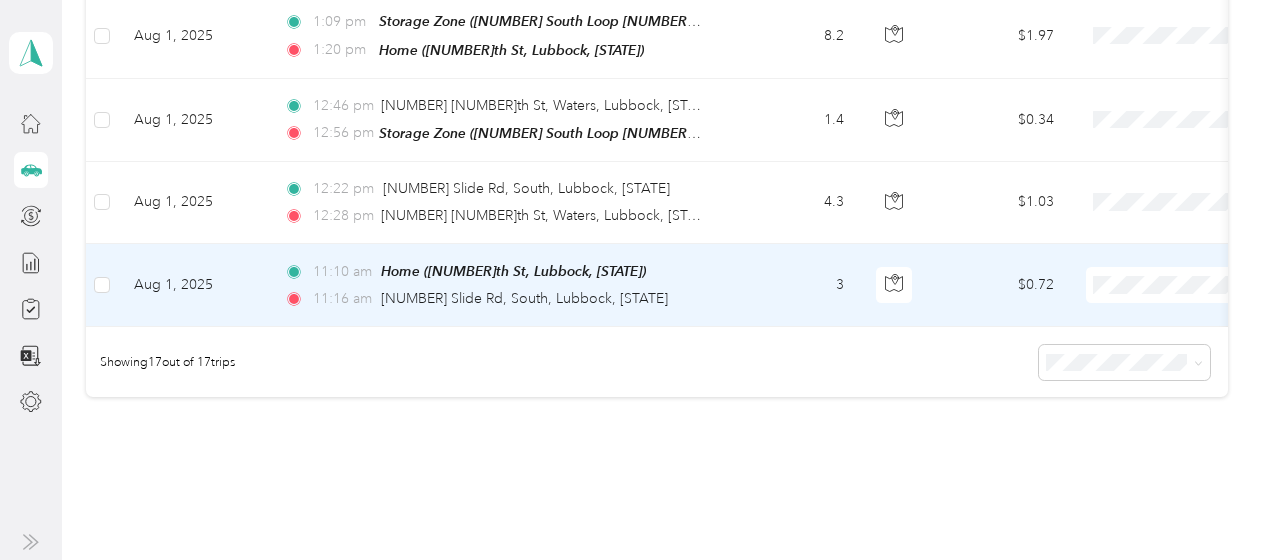 scroll, scrollTop: 1396, scrollLeft: 0, axis: vertical 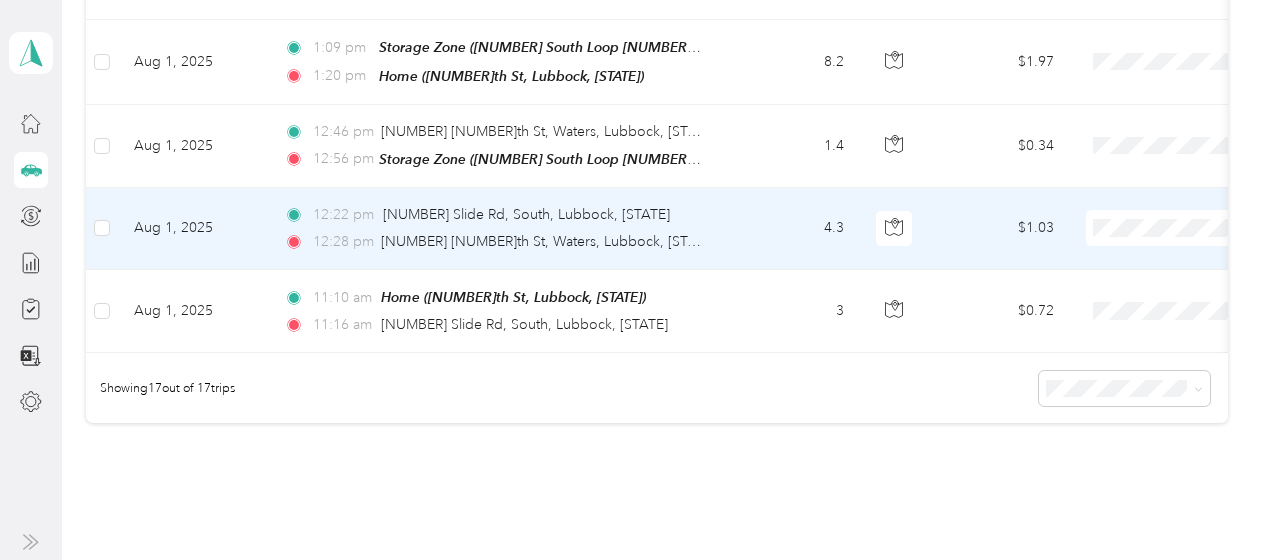 click on "Sales Call" at bounding box center (1156, 246) 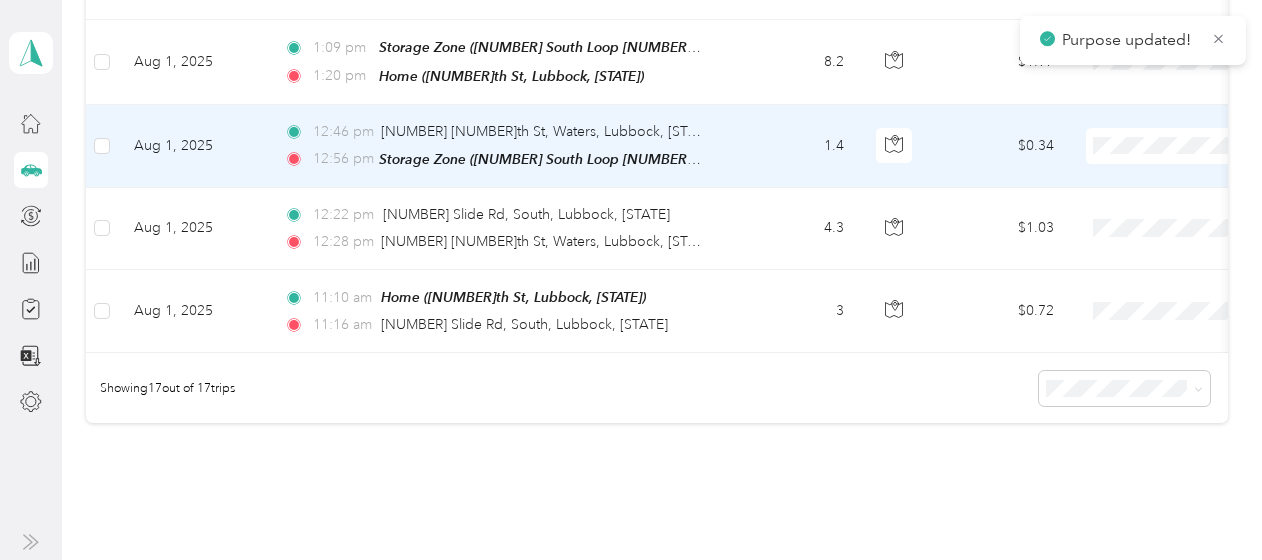 click on "Sales Call" at bounding box center (1138, 163) 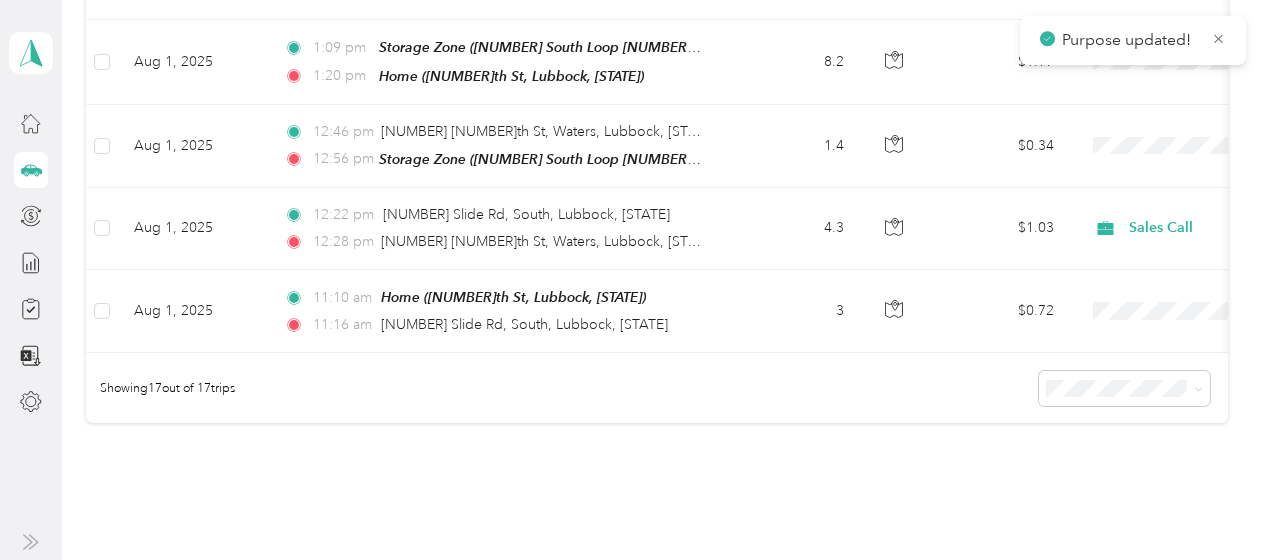 click on "Purpose updated!" at bounding box center [1129, 40] 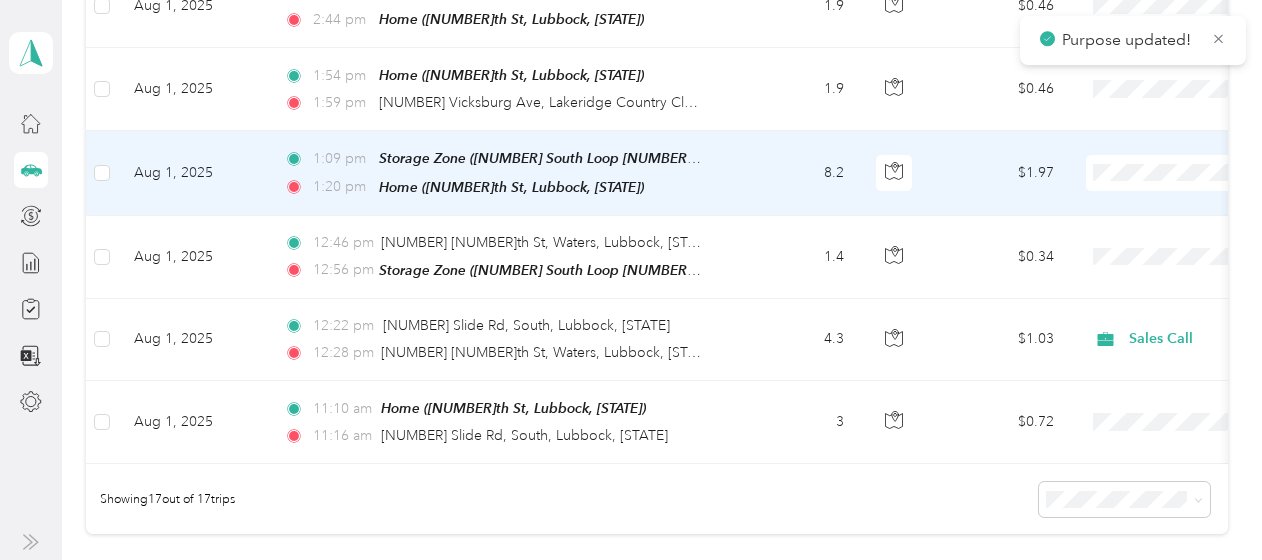 scroll, scrollTop: 1284, scrollLeft: 0, axis: vertical 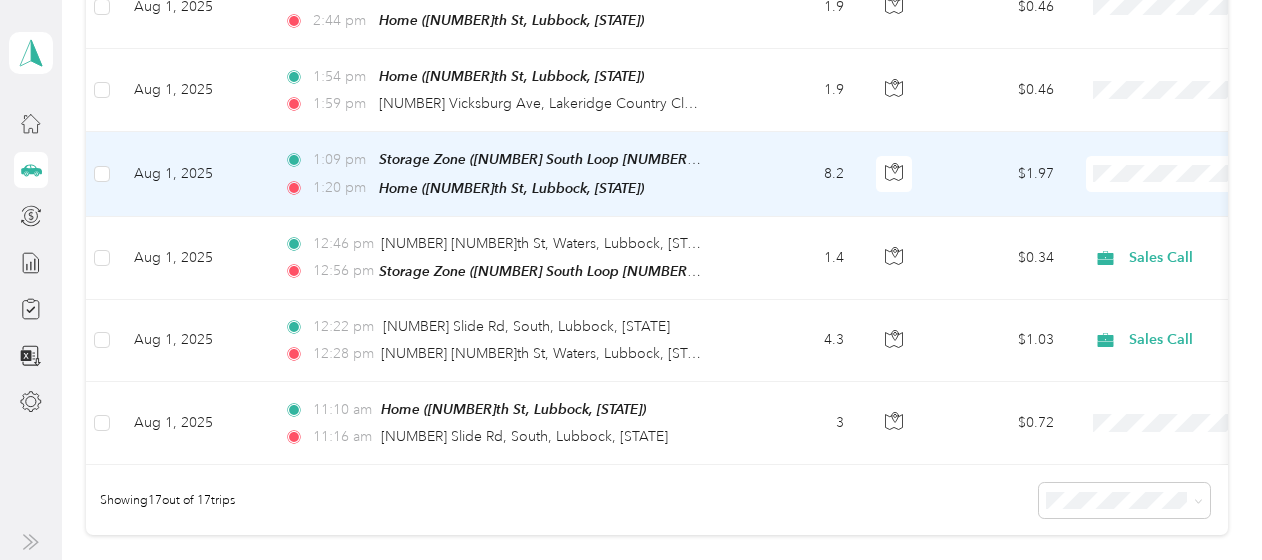 click on "Sales Call" at bounding box center [1156, 183] 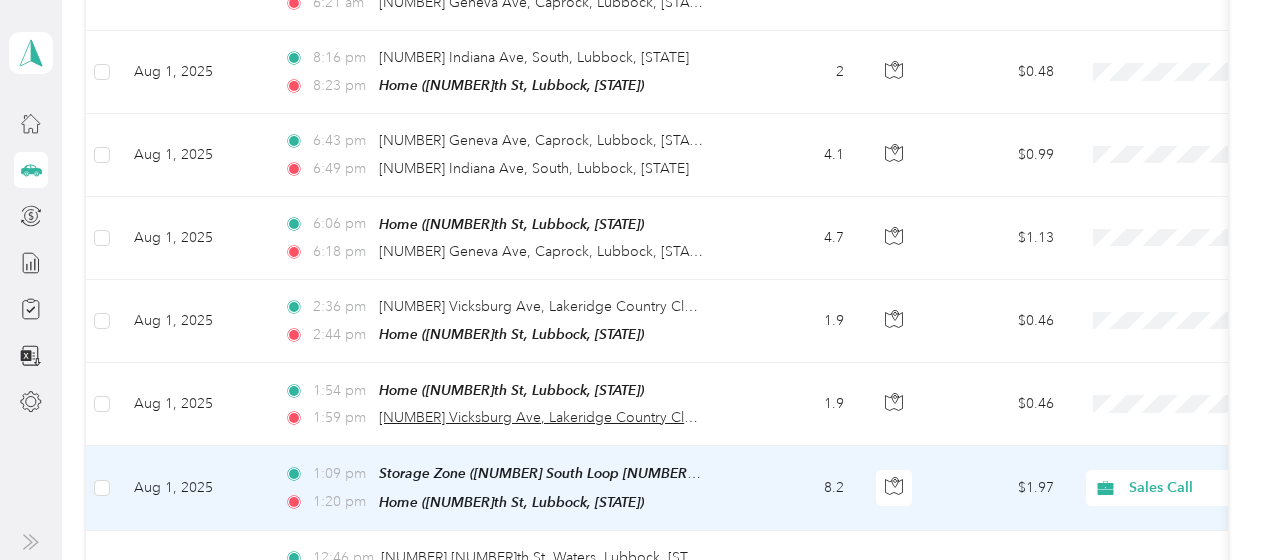scroll, scrollTop: 966, scrollLeft: 0, axis: vertical 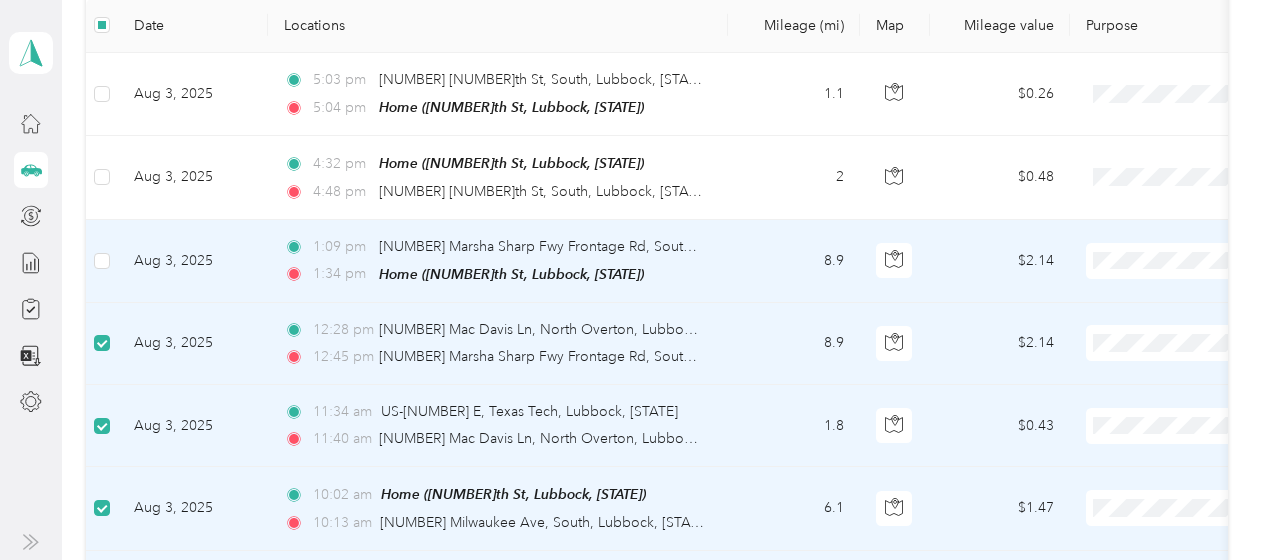 click at bounding box center [102, 261] 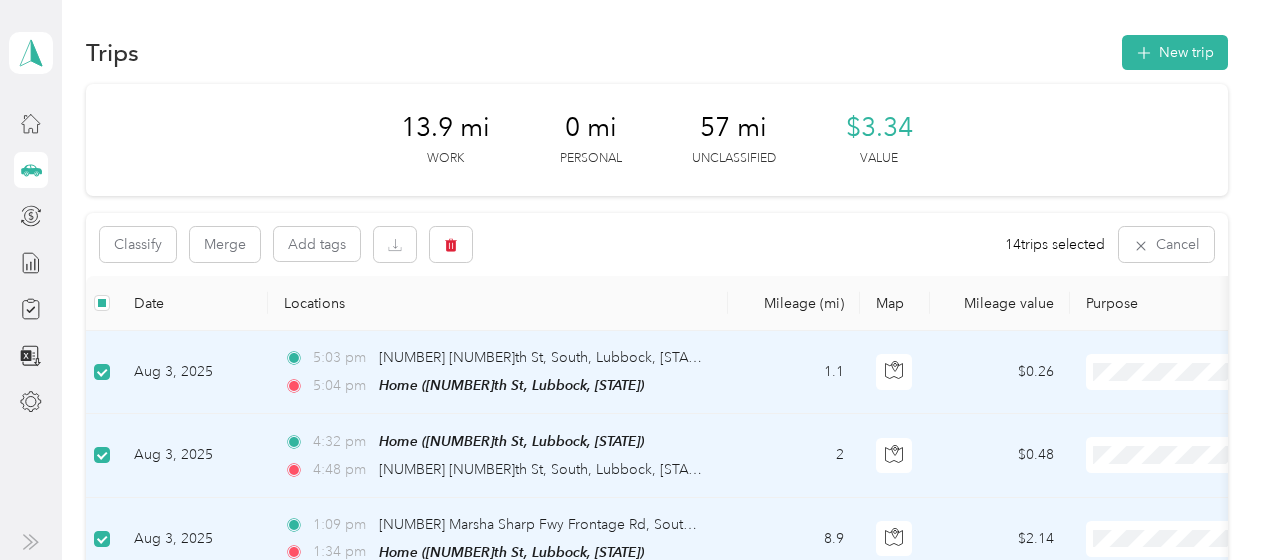 scroll, scrollTop: 2, scrollLeft: 0, axis: vertical 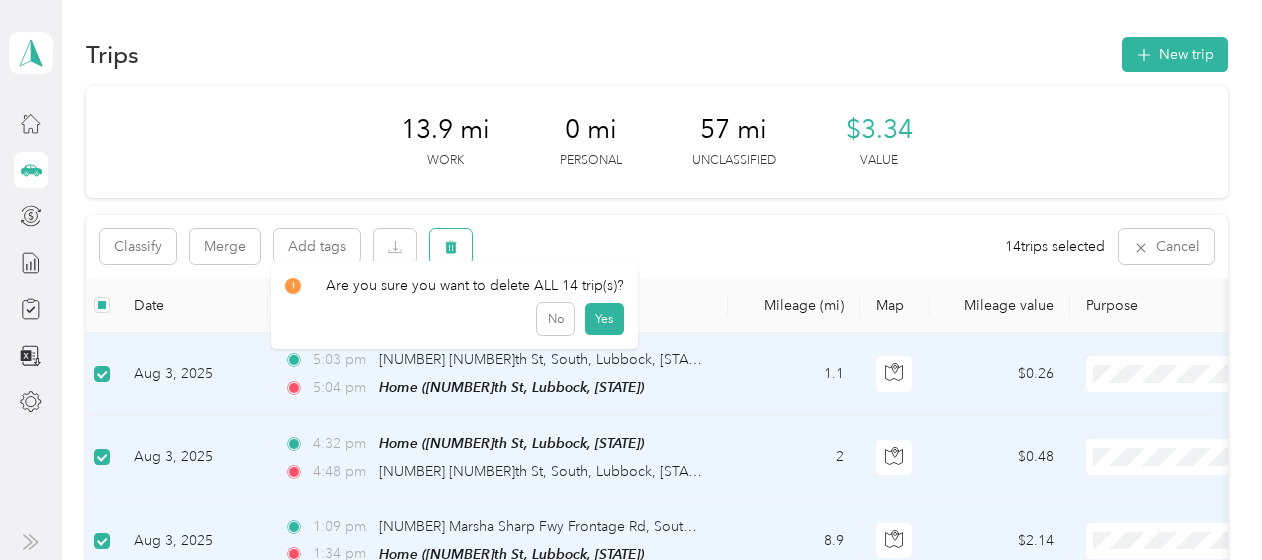 click 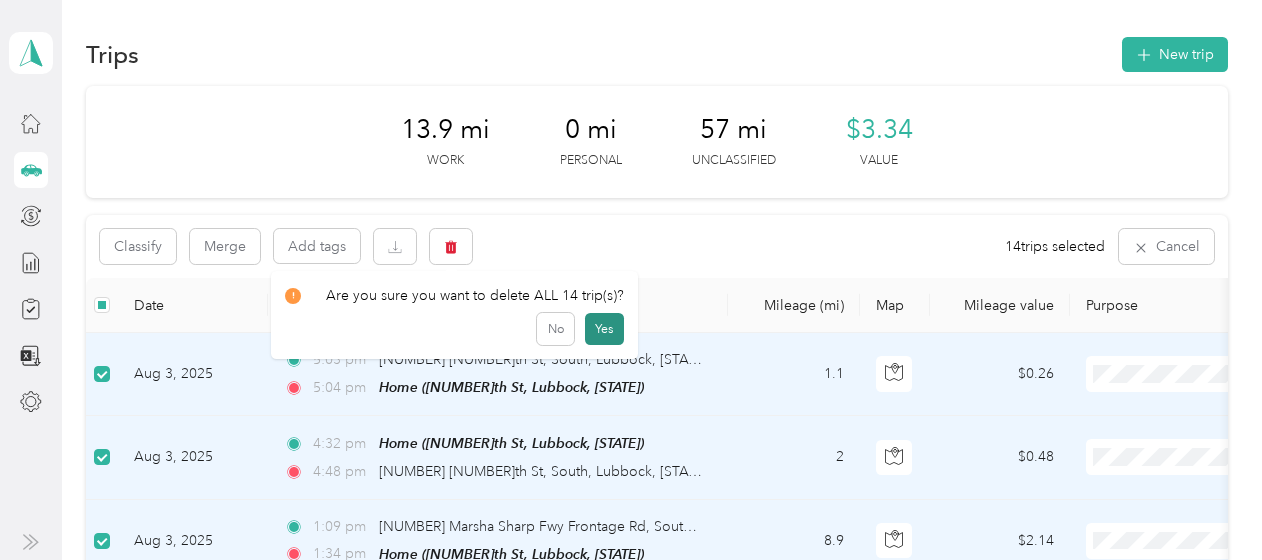 click on "Yes" at bounding box center (604, 329) 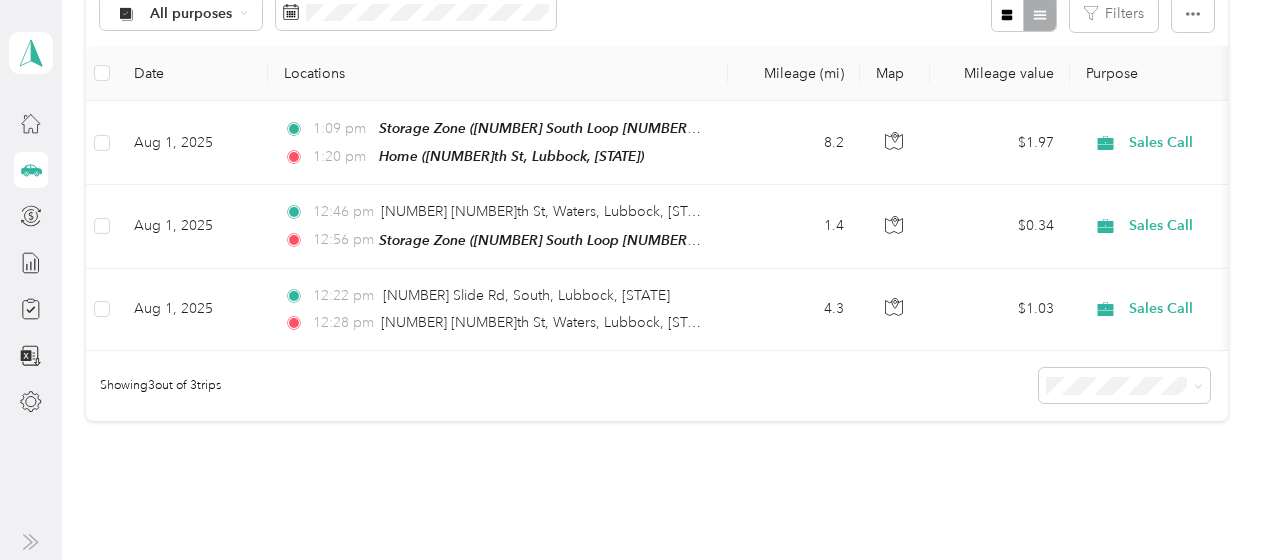 scroll, scrollTop: 0, scrollLeft: 0, axis: both 